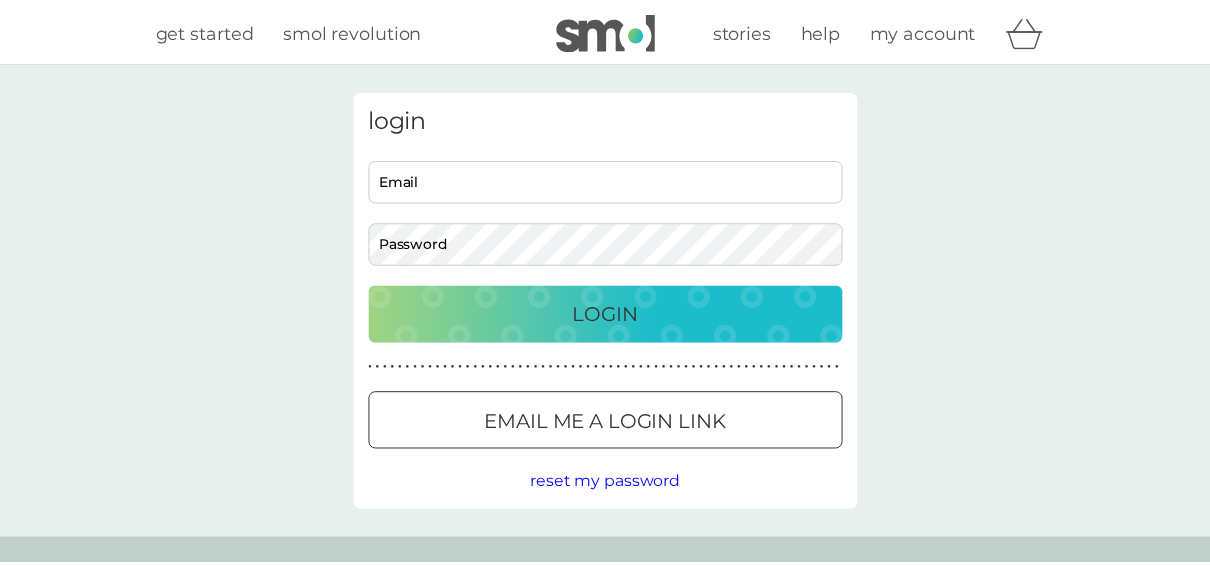 scroll, scrollTop: 0, scrollLeft: 0, axis: both 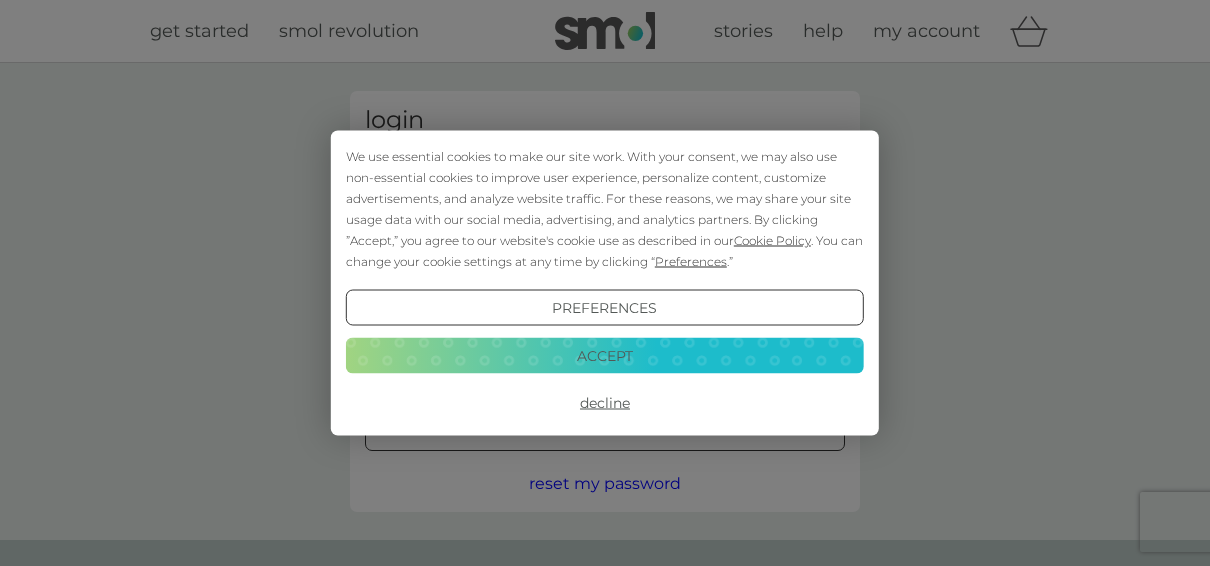 type on "annhorrell@cattermoles.org.uk" 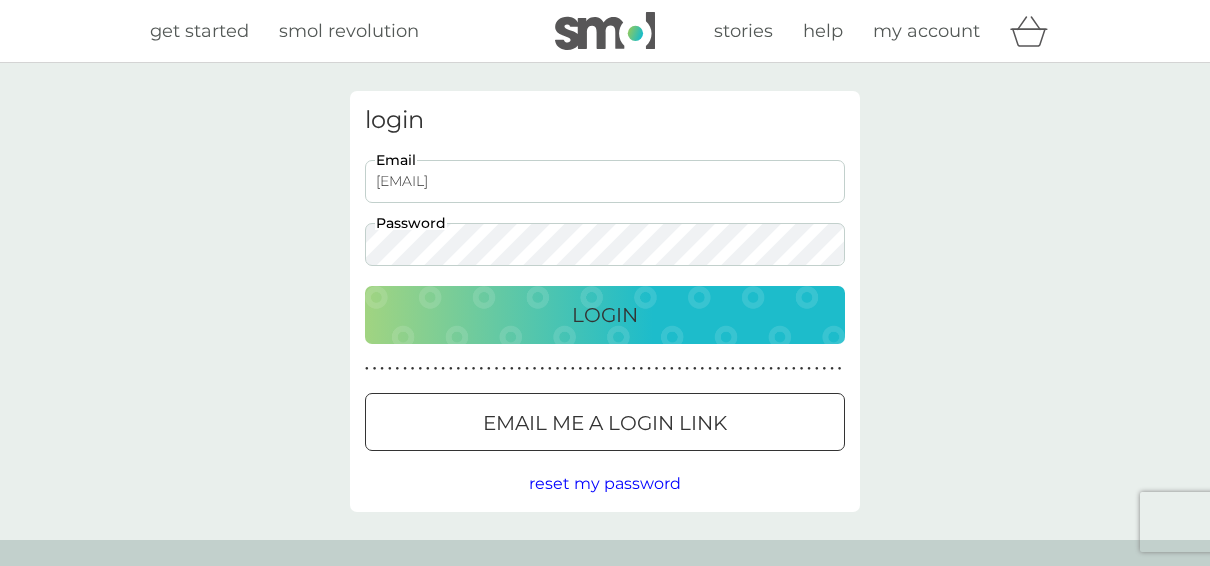 click on "Login" at bounding box center [605, 315] 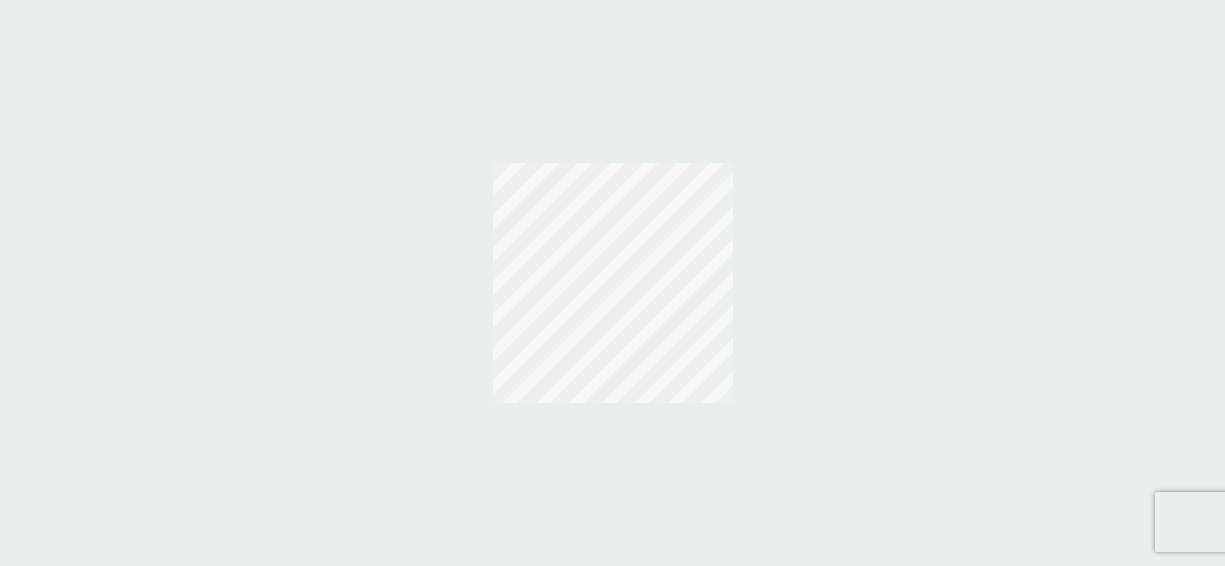 scroll, scrollTop: 0, scrollLeft: 0, axis: both 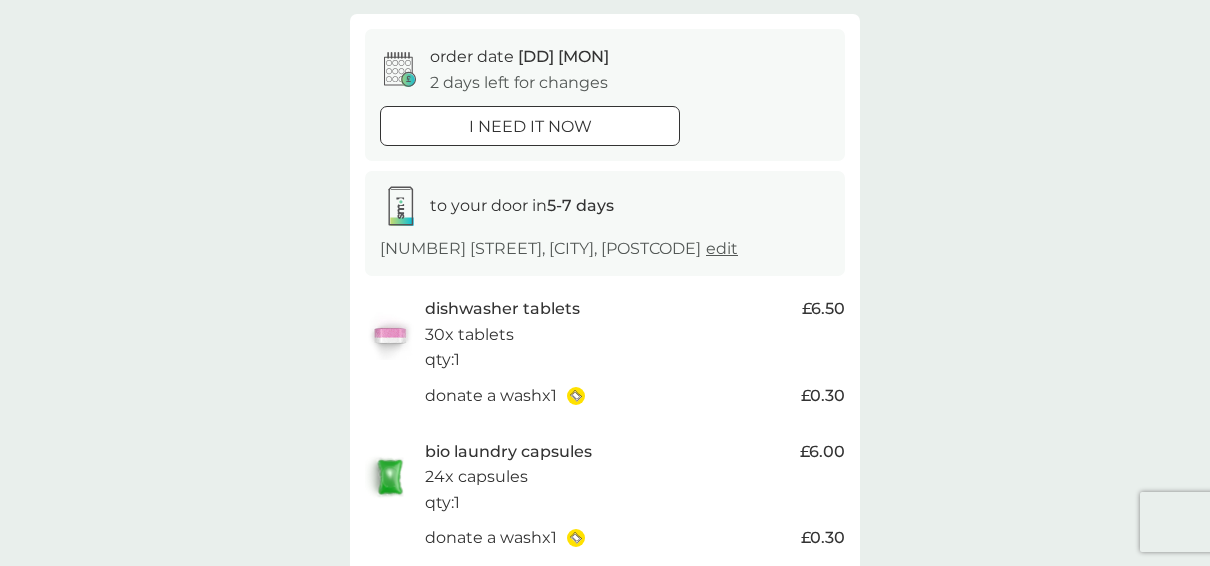 click on "30x tablets" at bounding box center (469, 335) 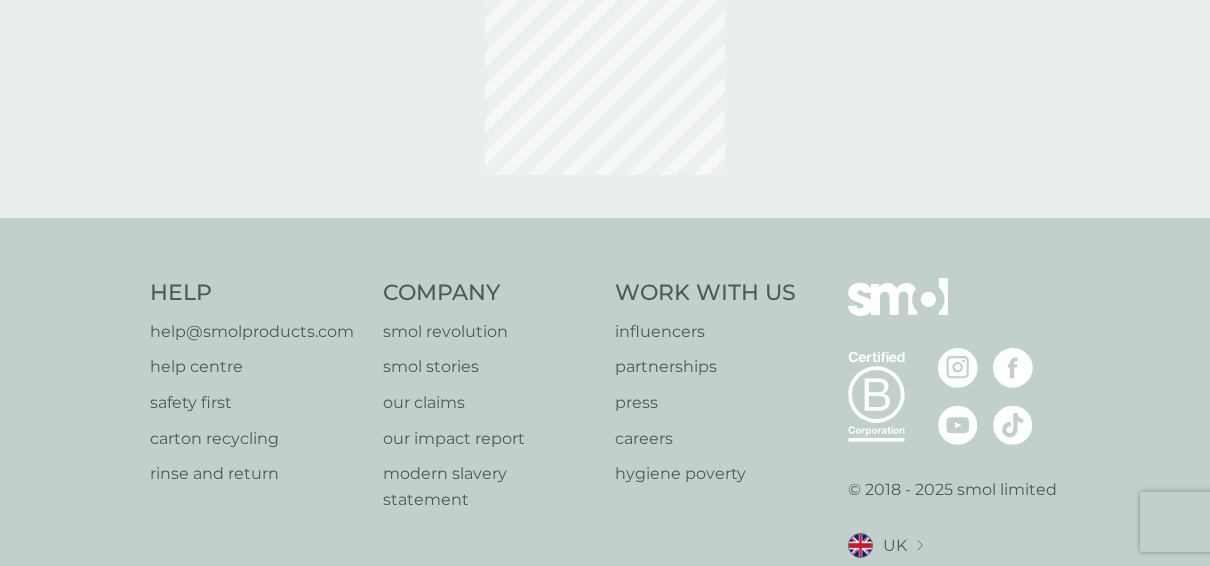 scroll, scrollTop: 0, scrollLeft: 0, axis: both 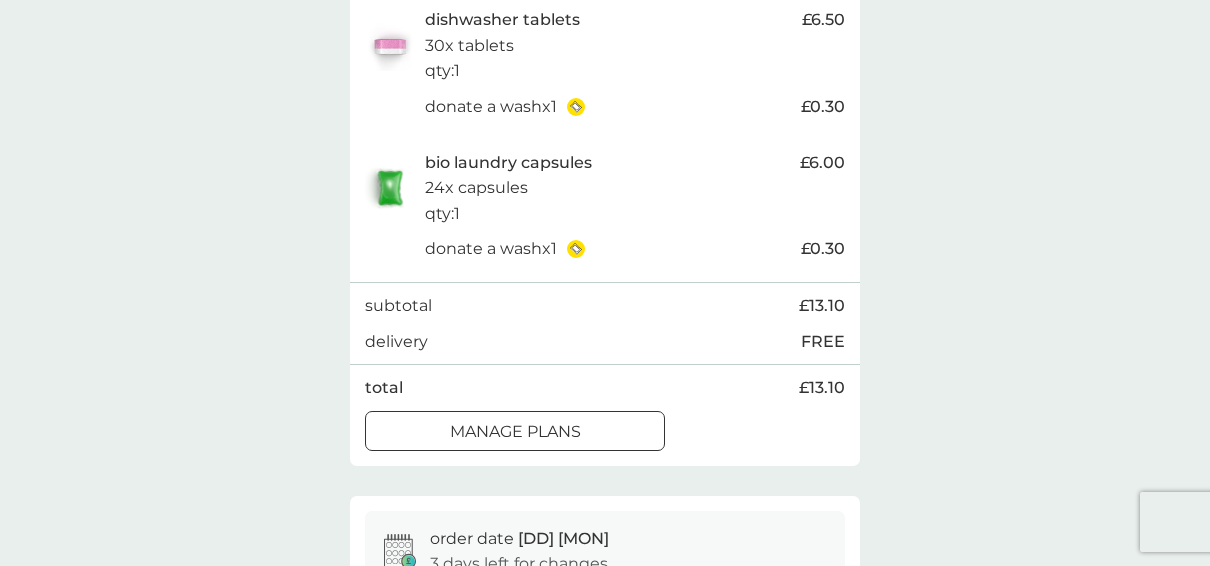 click at bounding box center [515, 431] 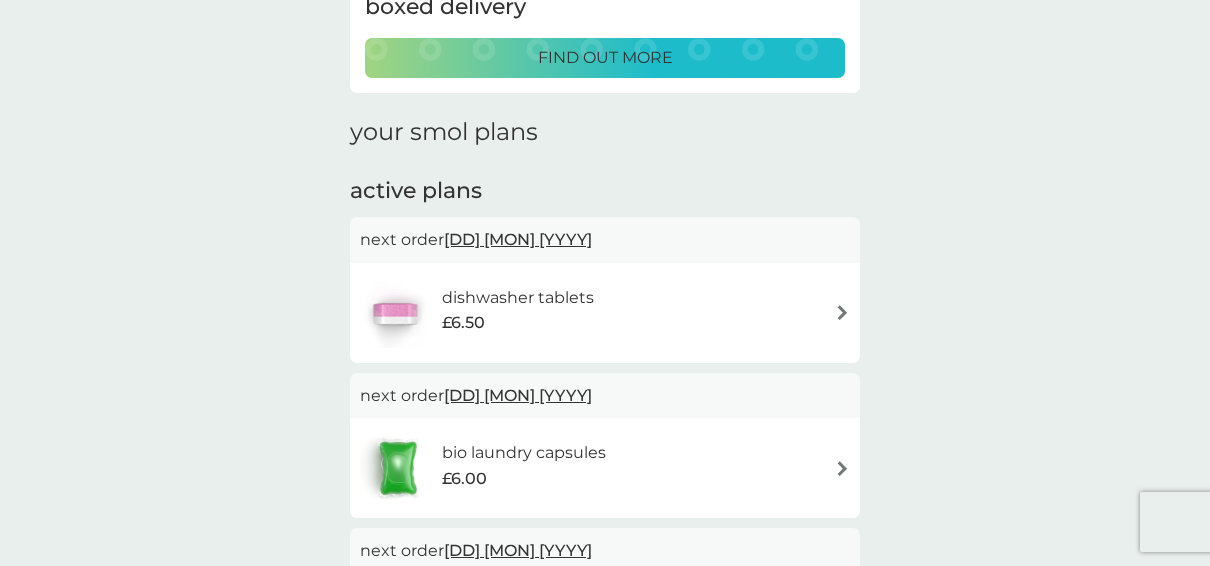 scroll, scrollTop: 198, scrollLeft: 0, axis: vertical 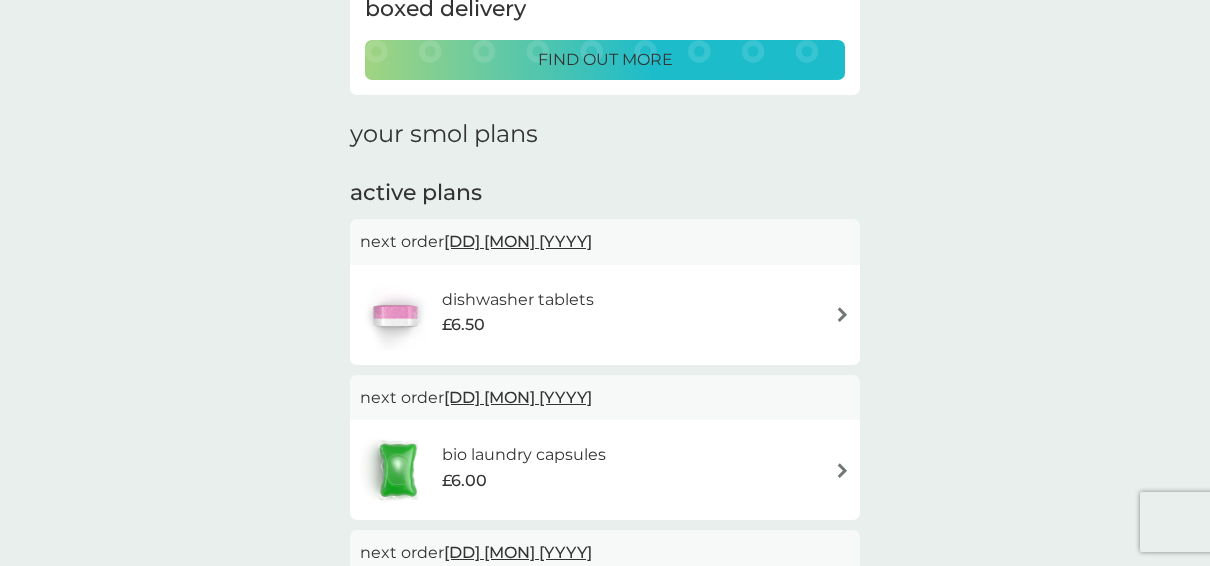 click at bounding box center [842, 314] 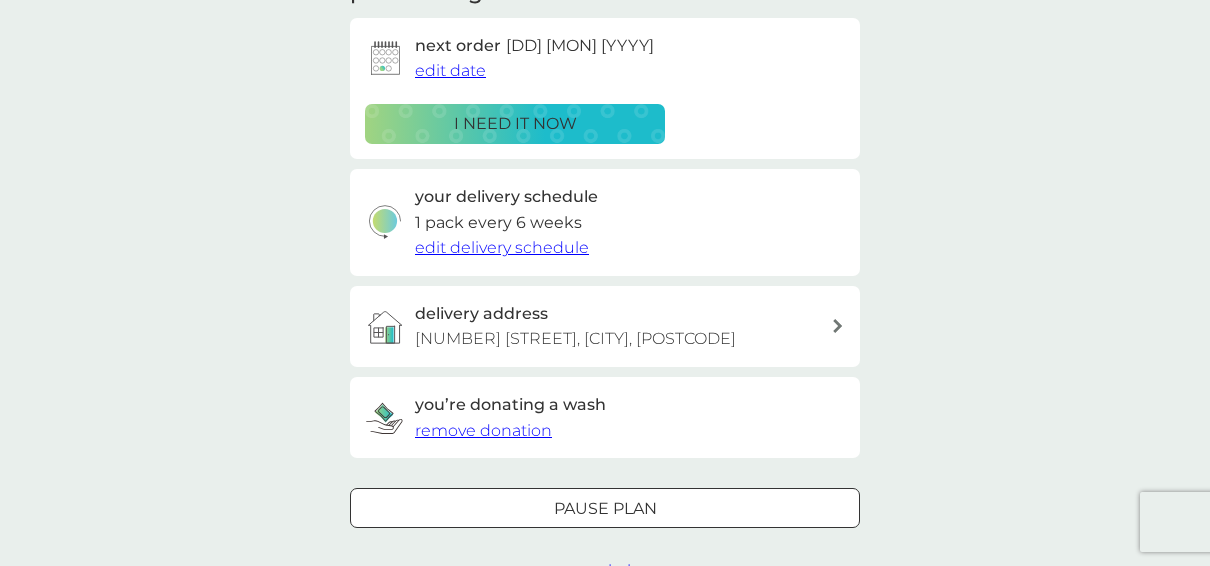scroll, scrollTop: 300, scrollLeft: 0, axis: vertical 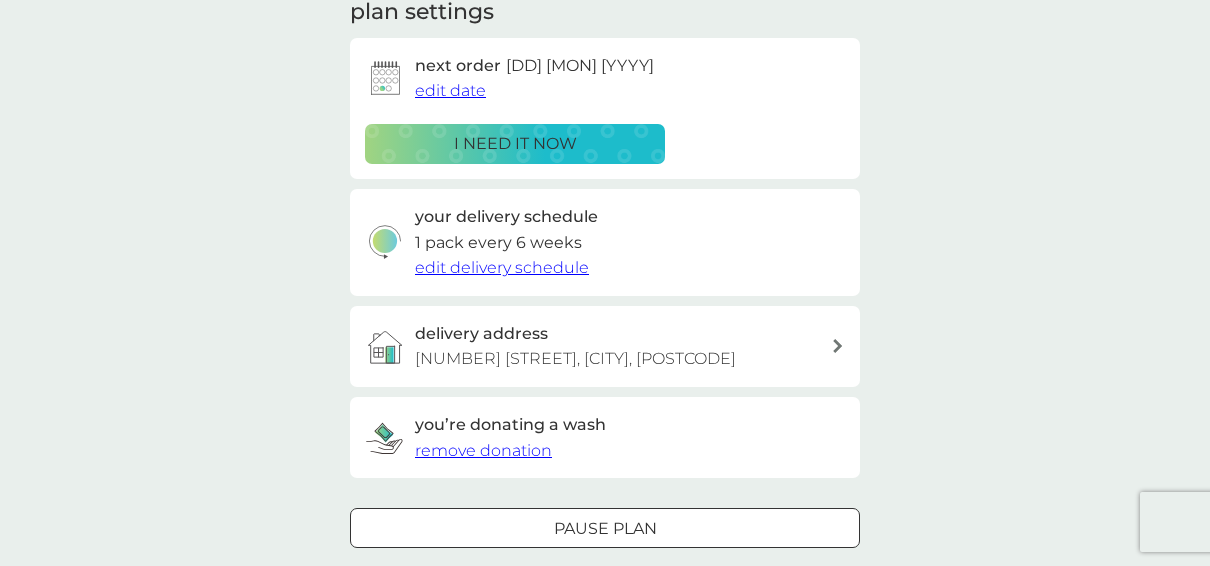 click on "edit delivery schedule" at bounding box center (502, 267) 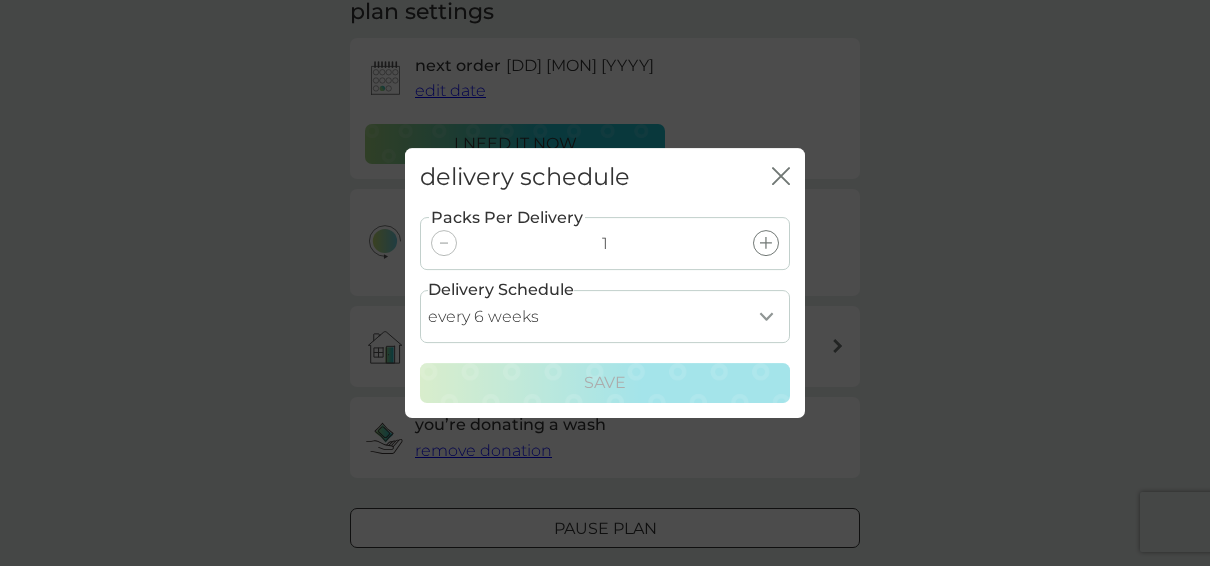 click on "every 1 week every 2 weeks every 3 weeks every 4 weeks every 5 weeks every 6 weeks every 7 weeks every 8 weeks every 9 weeks every 10 weeks every 11 weeks every 12 weeks every 13 weeks every 14 weeks every 15 weeks every 16 weeks every 17 weeks" at bounding box center (605, 316) 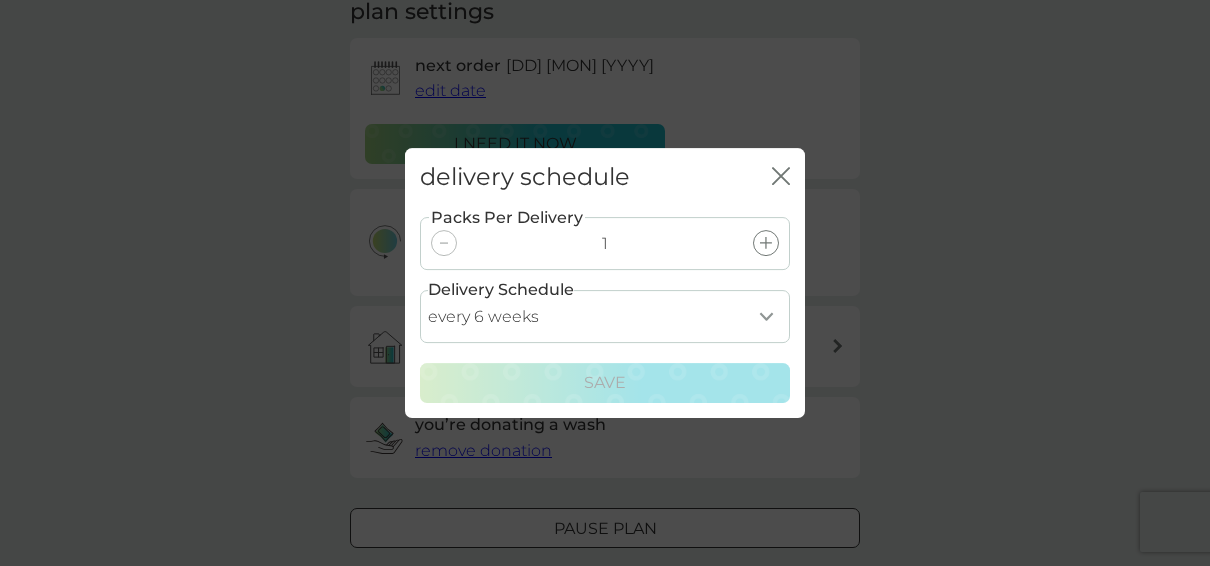 select on "70" 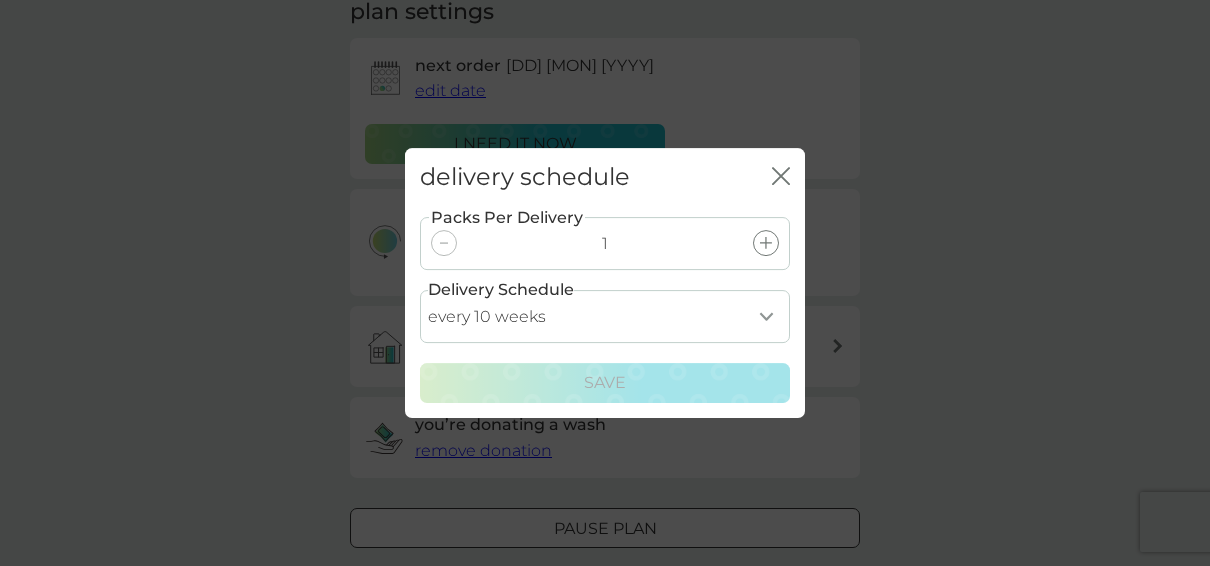 click on "every 1 week every 2 weeks every 3 weeks every 4 weeks every 5 weeks every 6 weeks every 7 weeks every 8 weeks every 9 weeks every 10 weeks every 11 weeks every 12 weeks every 13 weeks every 14 weeks every 15 weeks every 16 weeks every 17 weeks" at bounding box center [605, 316] 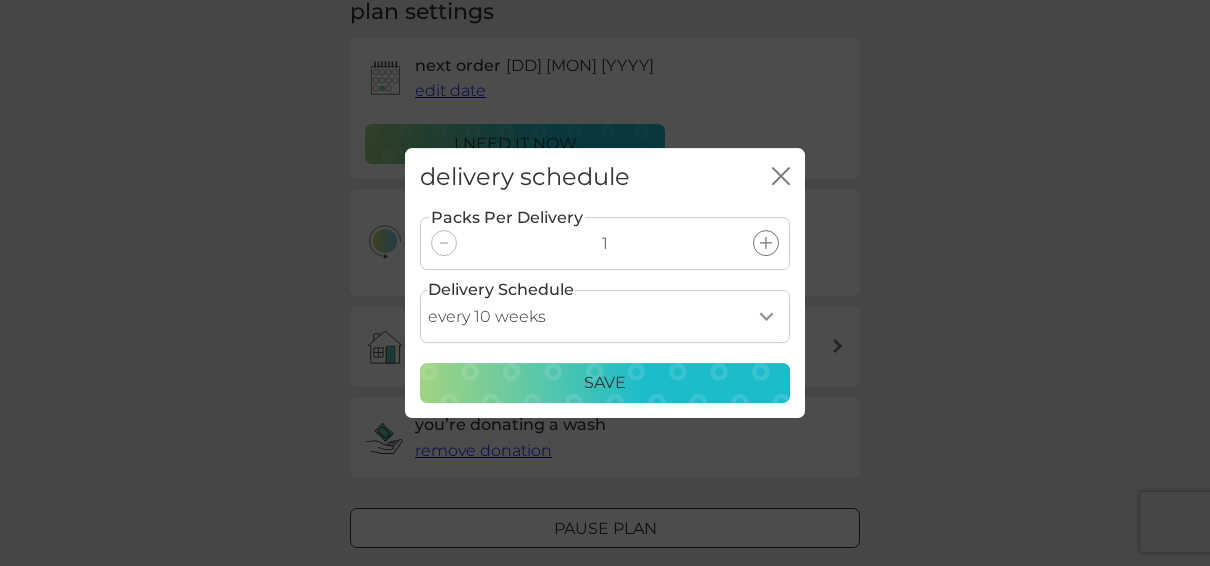 click on "Save" at bounding box center [605, 383] 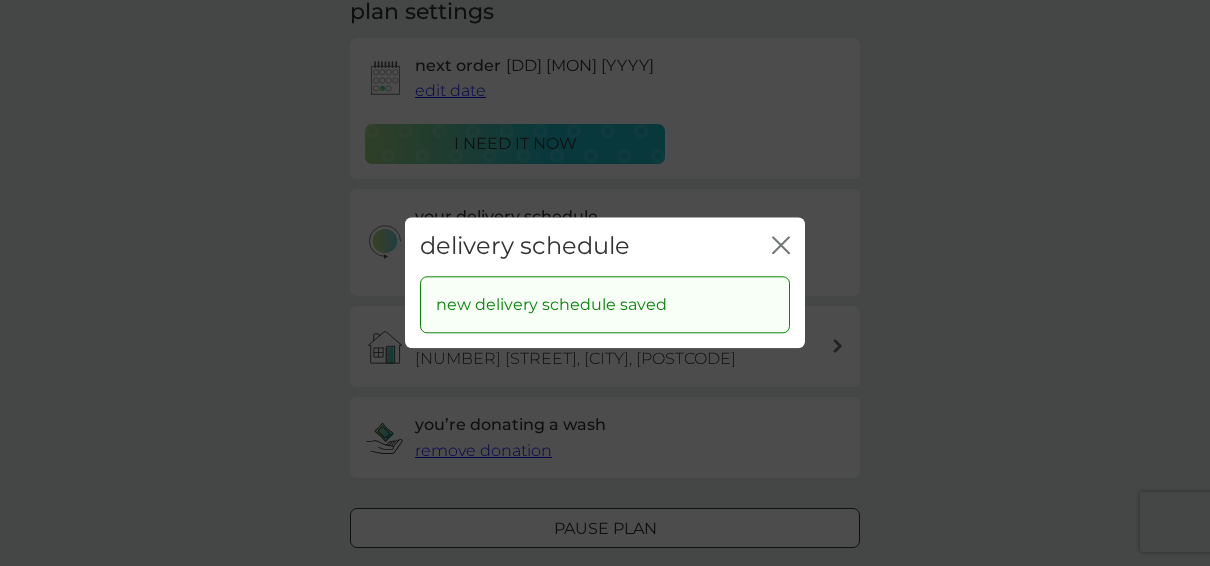 click on "close" 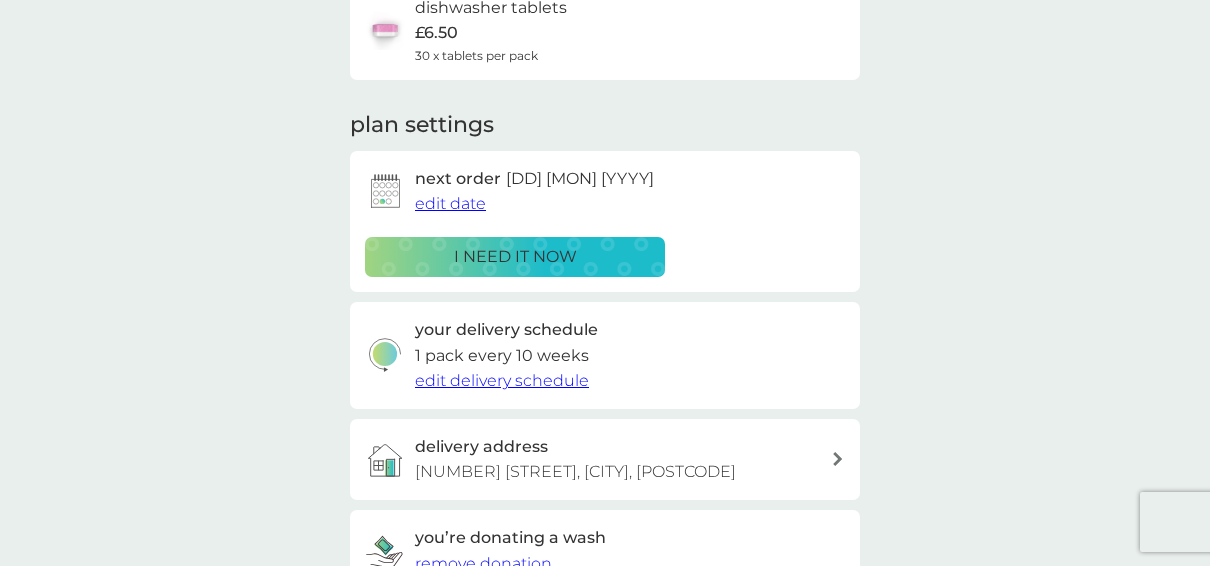 scroll, scrollTop: 0, scrollLeft: 0, axis: both 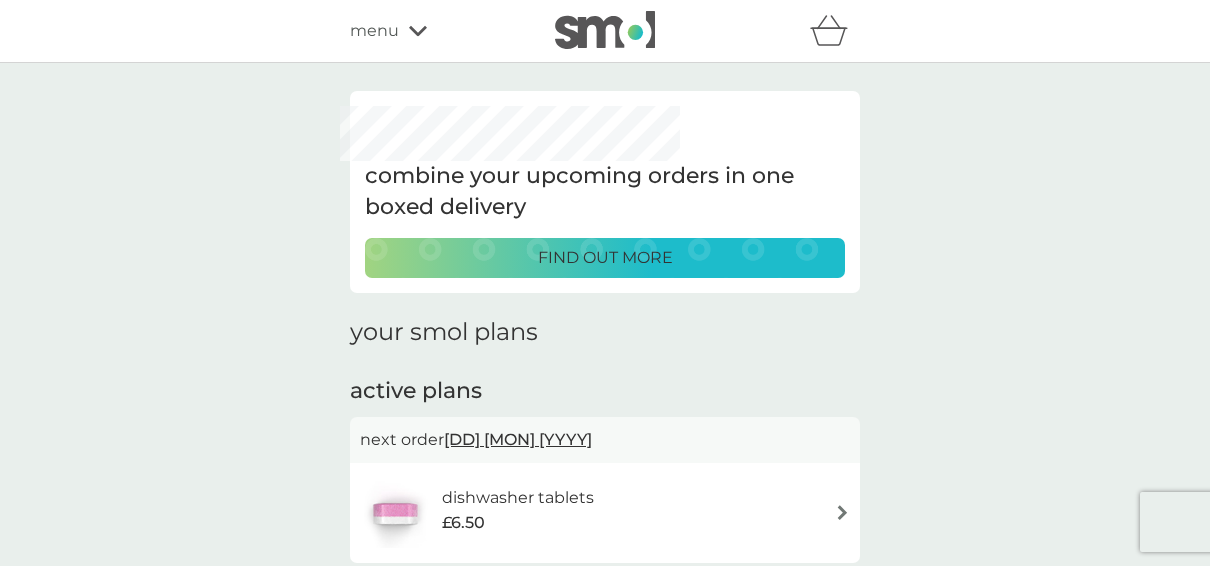 click on "menu" at bounding box center (374, 31) 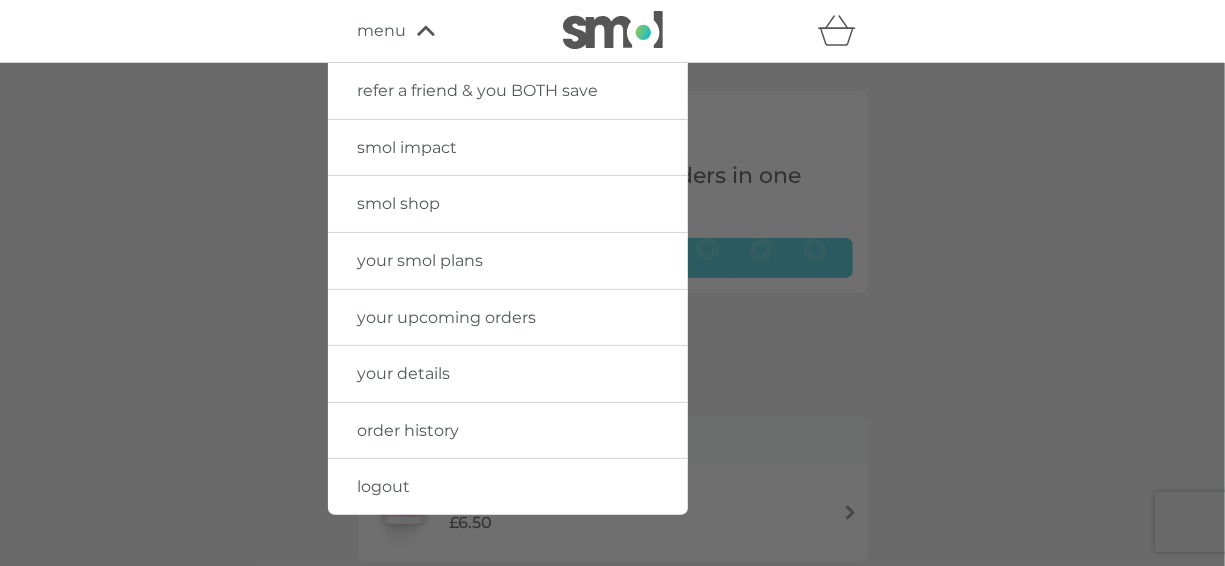 click on "your upcoming orders" at bounding box center [447, 317] 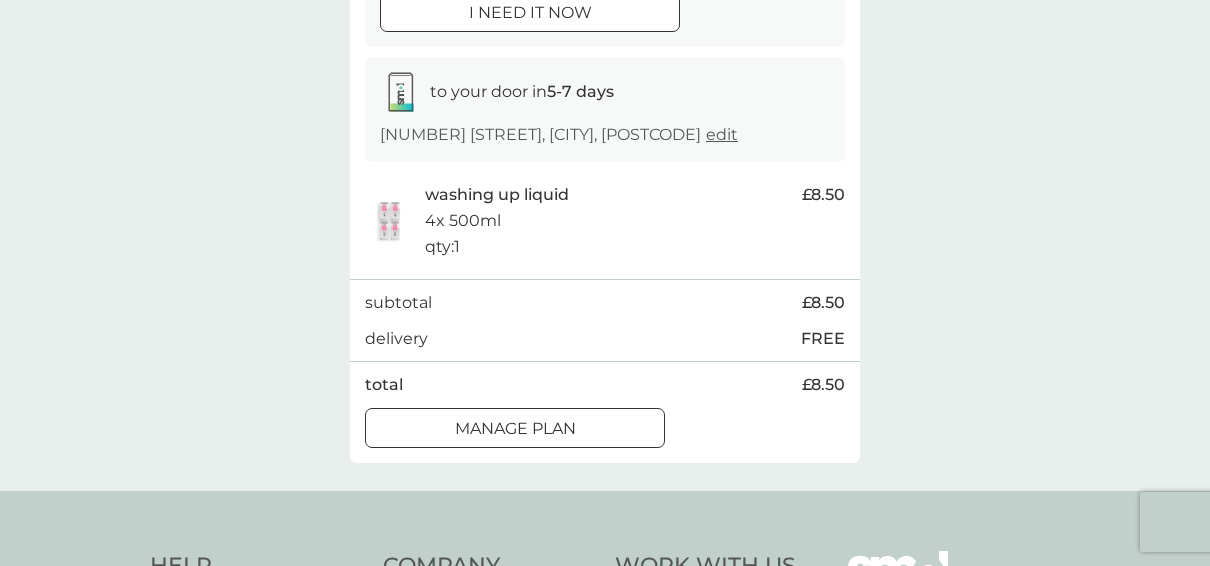 scroll, scrollTop: 1057, scrollLeft: 0, axis: vertical 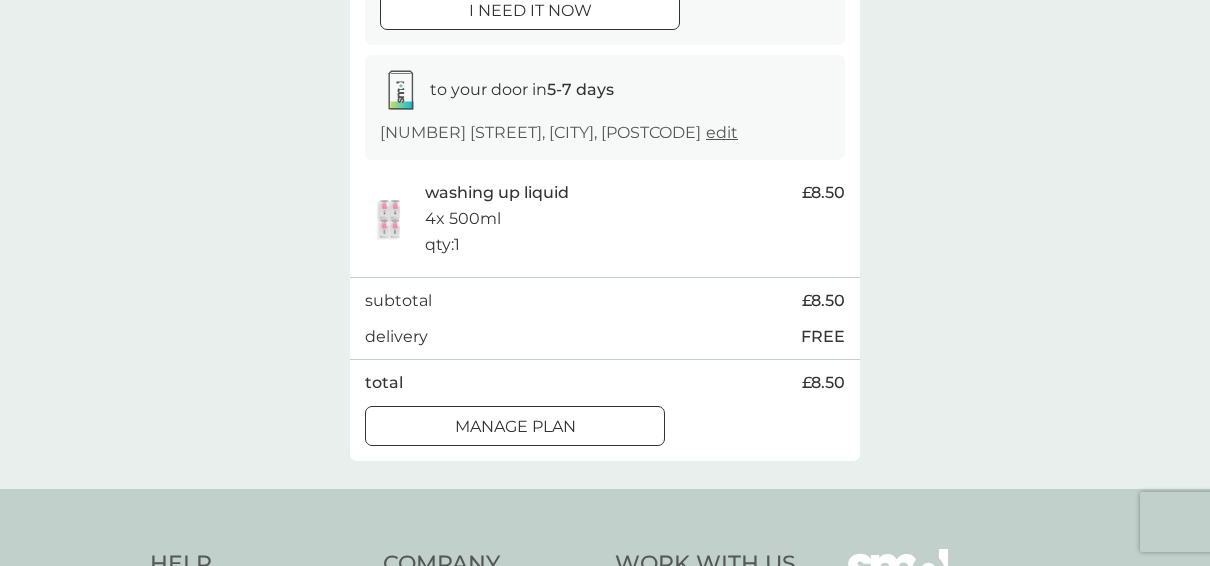 click at bounding box center [490, 425] 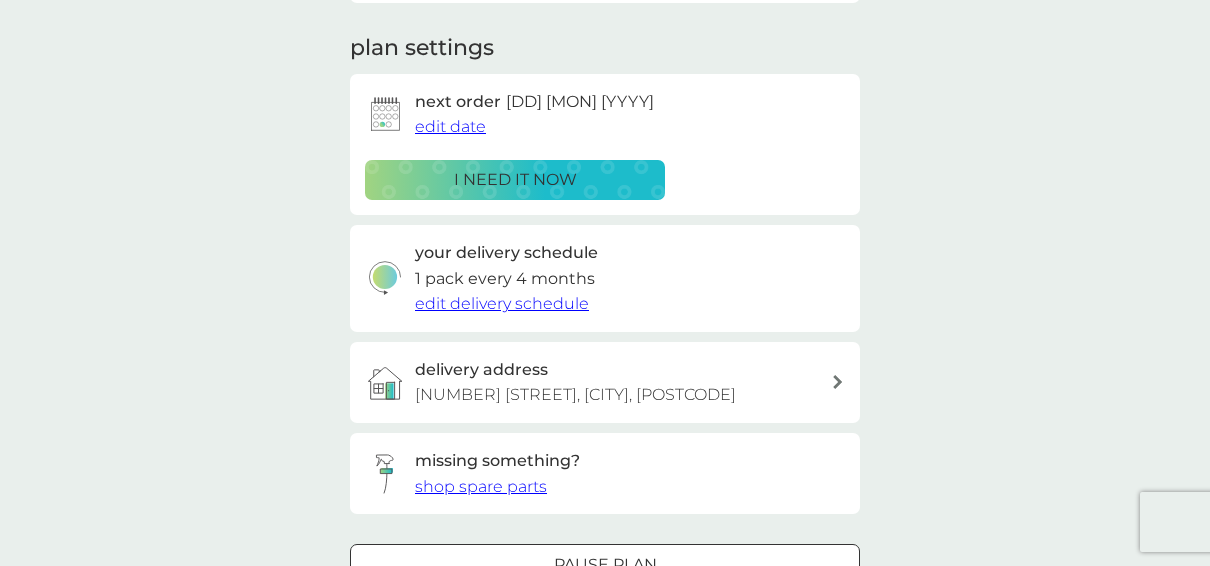 scroll, scrollTop: 265, scrollLeft: 0, axis: vertical 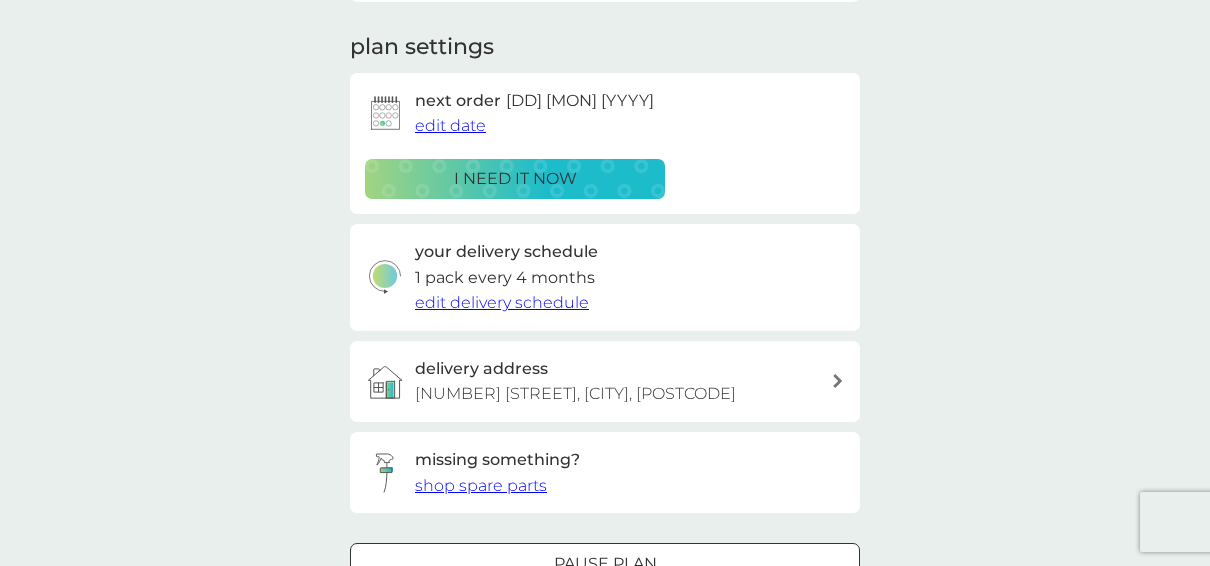 click on "edit delivery schedule" at bounding box center [502, 302] 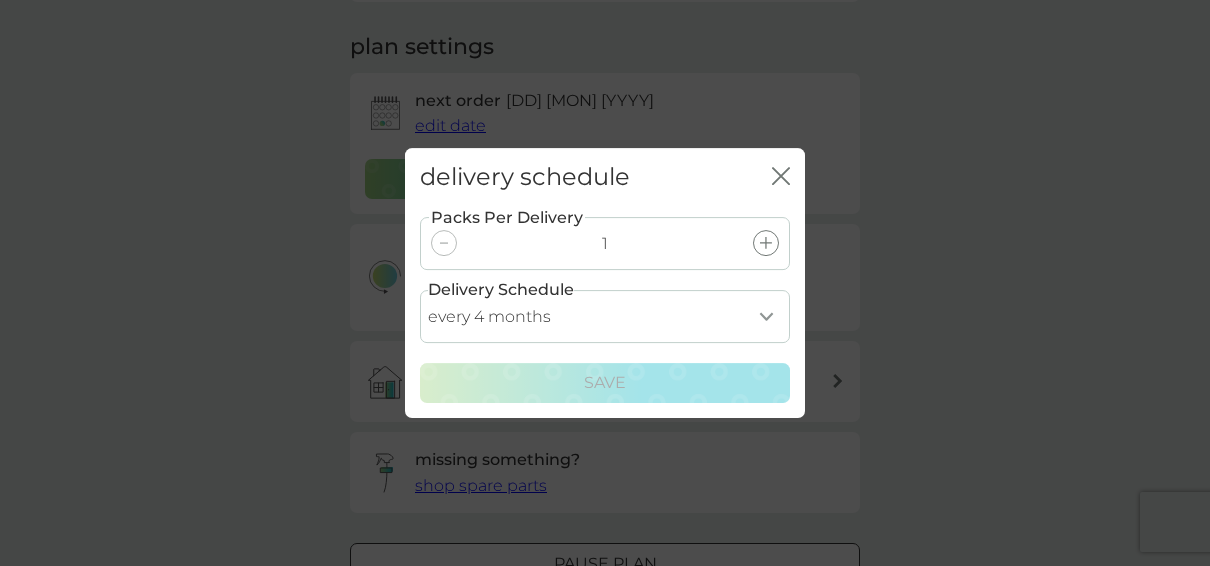 click on "close" 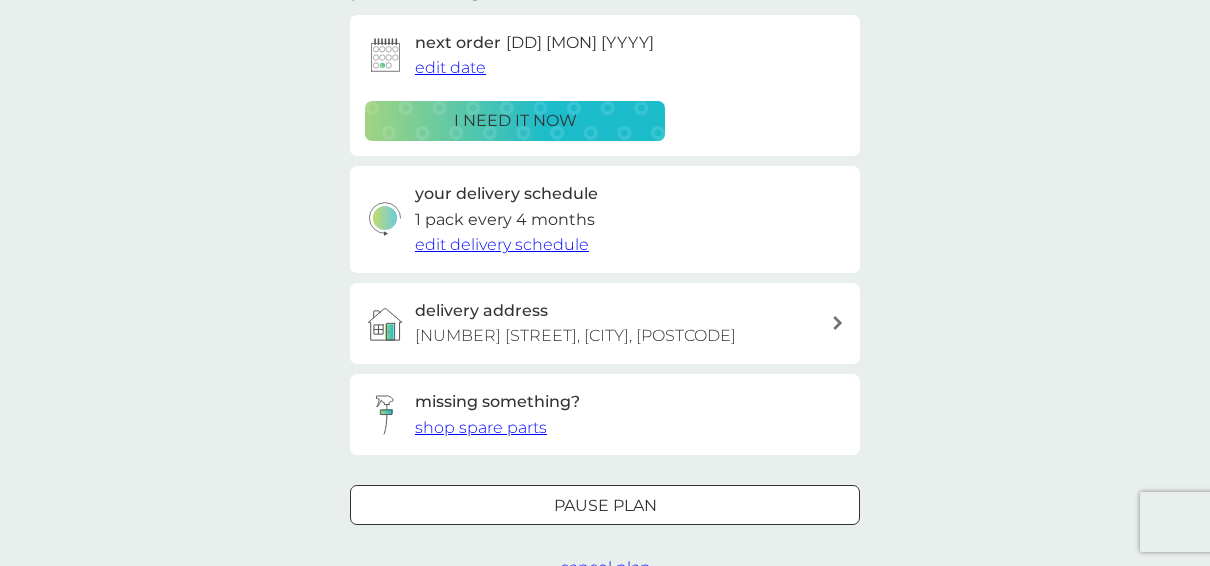 scroll, scrollTop: 321, scrollLeft: 0, axis: vertical 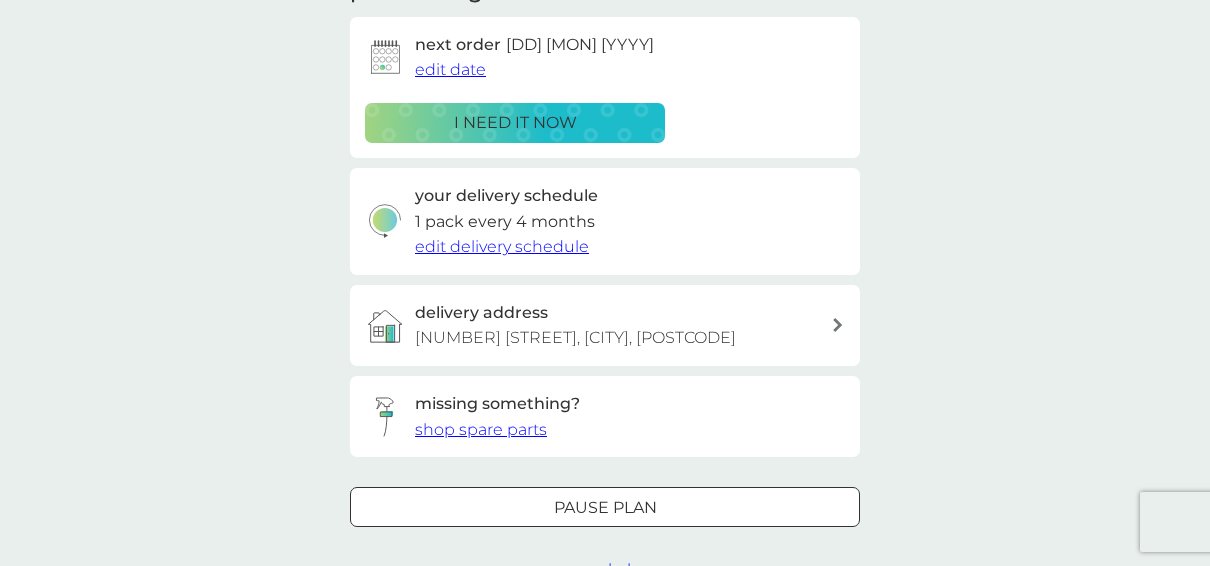 click at bounding box center (605, 507) 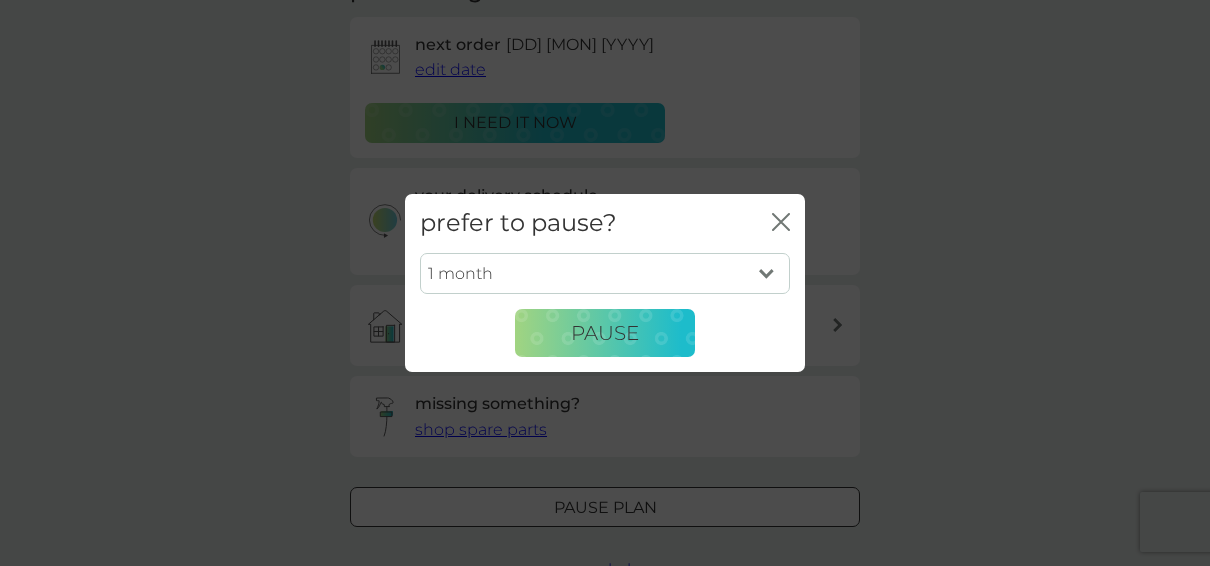 click on "1 month 2 months 3 months 4 months 5 months 6 months" at bounding box center [605, 274] 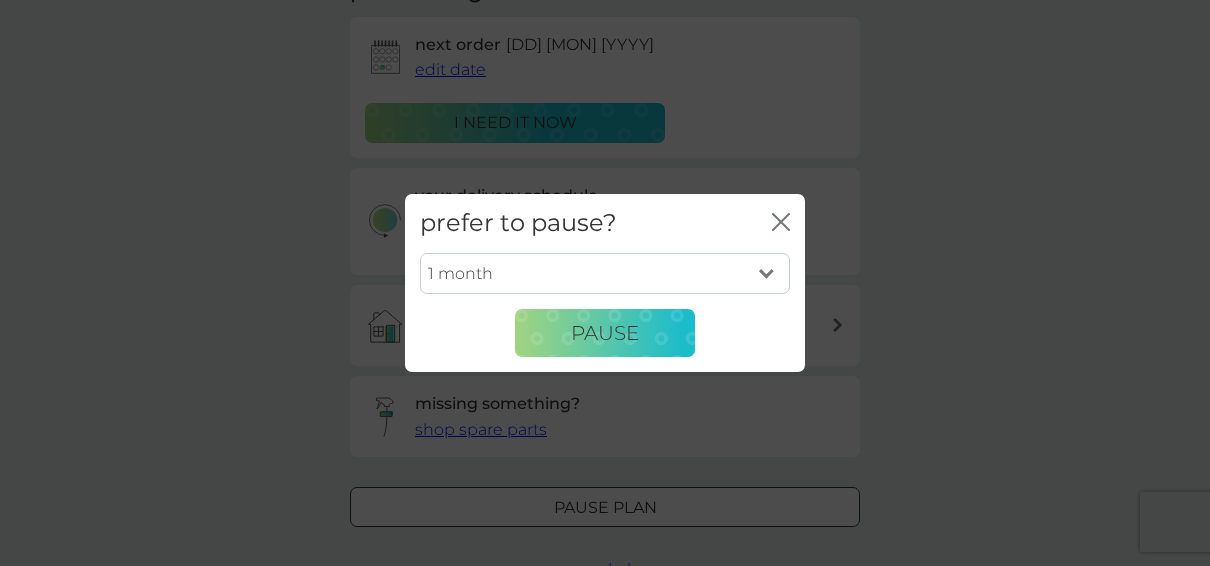 select on "4" 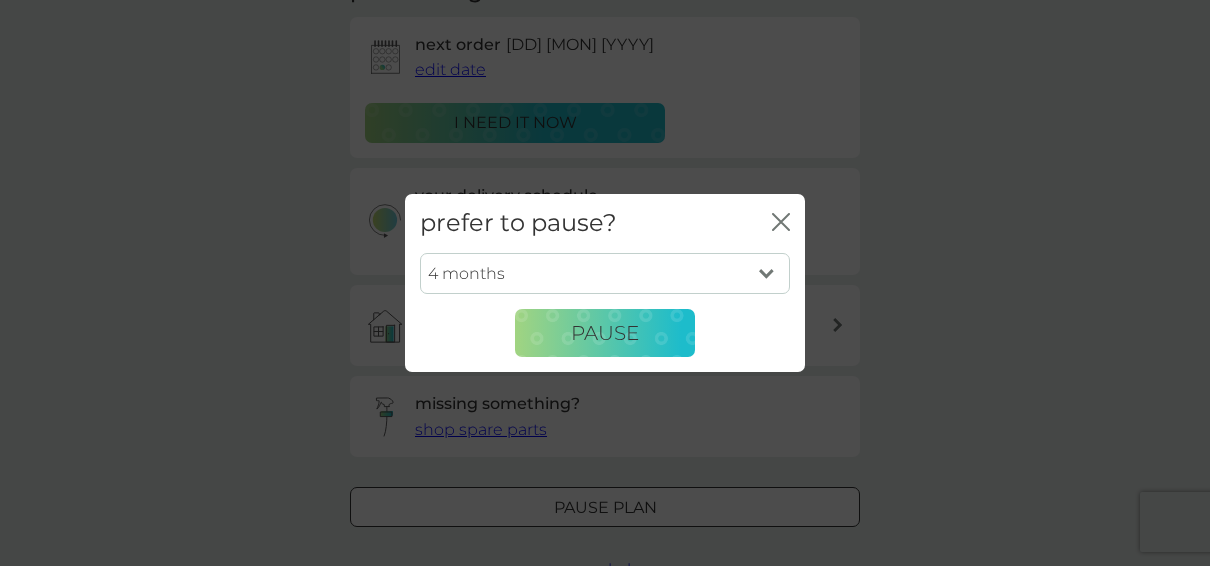 click on "1 month 2 months 3 months 4 months 5 months 6 months" at bounding box center [605, 274] 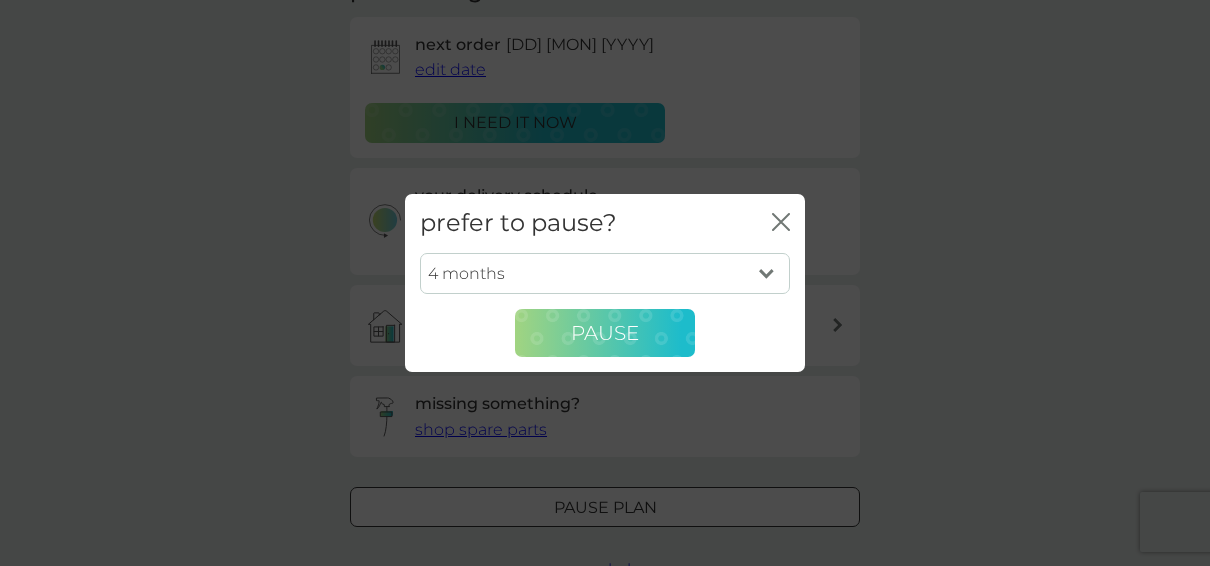 click on "Pause" at bounding box center [605, 333] 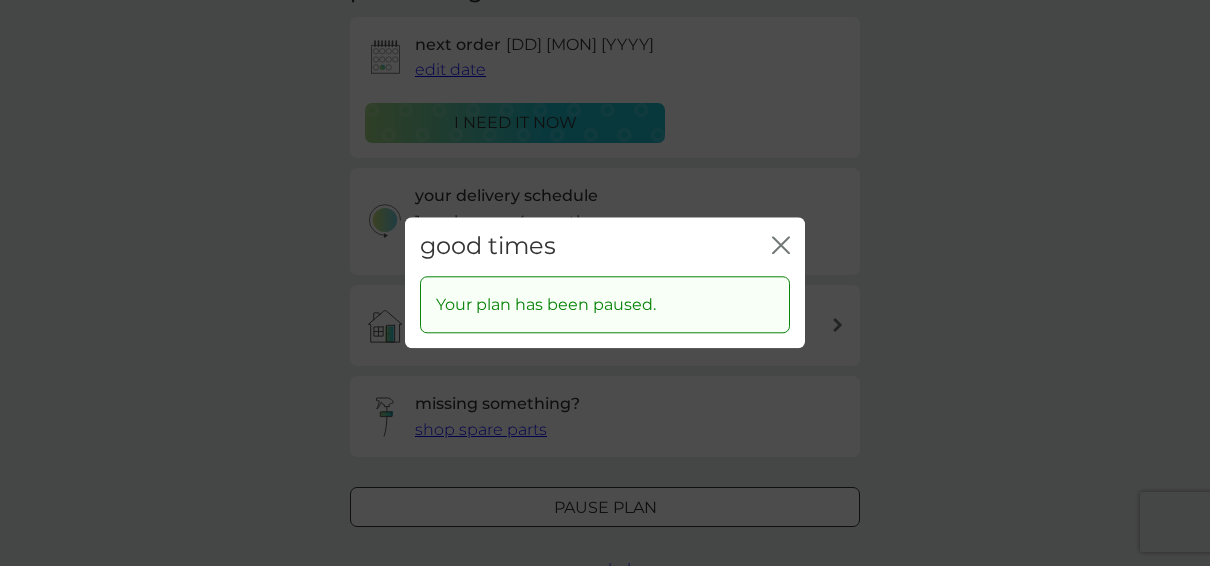 click on "close" 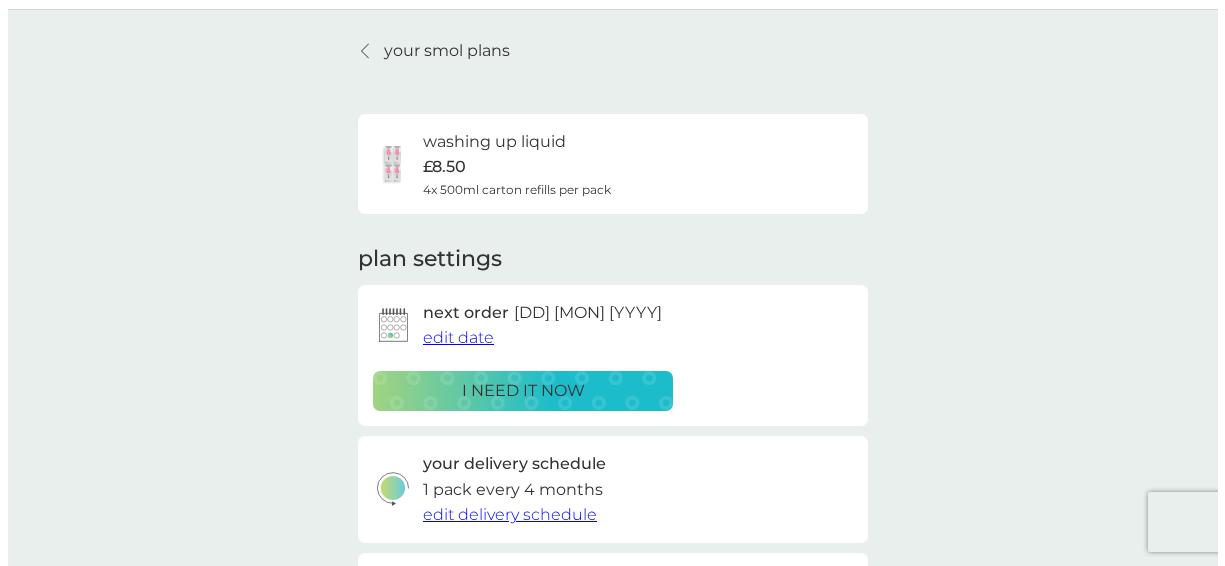 scroll, scrollTop: 10, scrollLeft: 0, axis: vertical 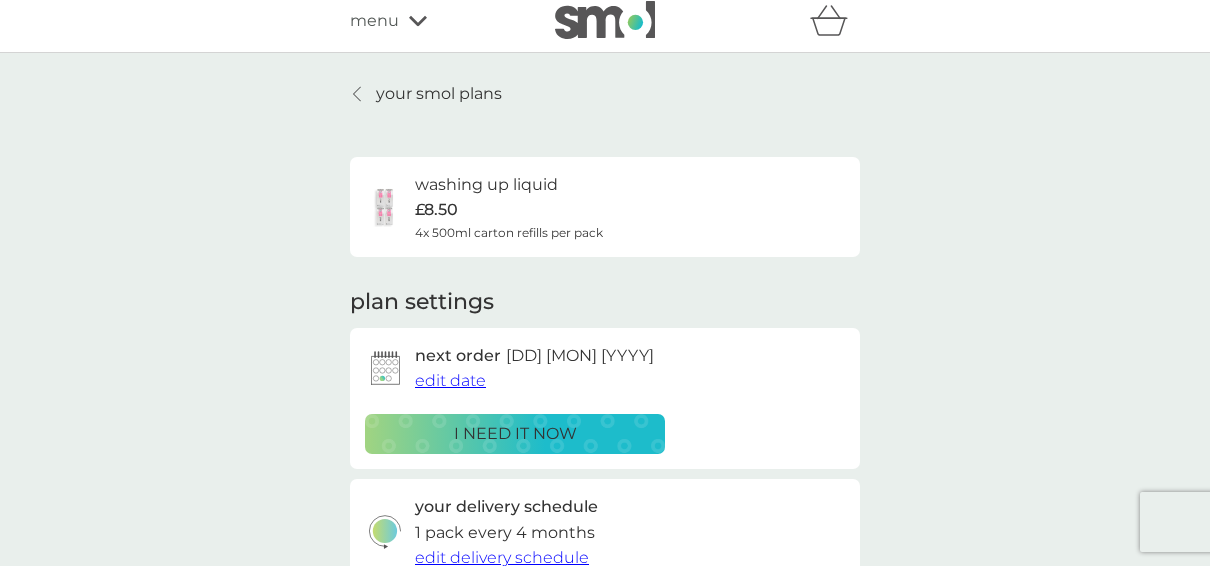 click on "menu" at bounding box center (374, 21) 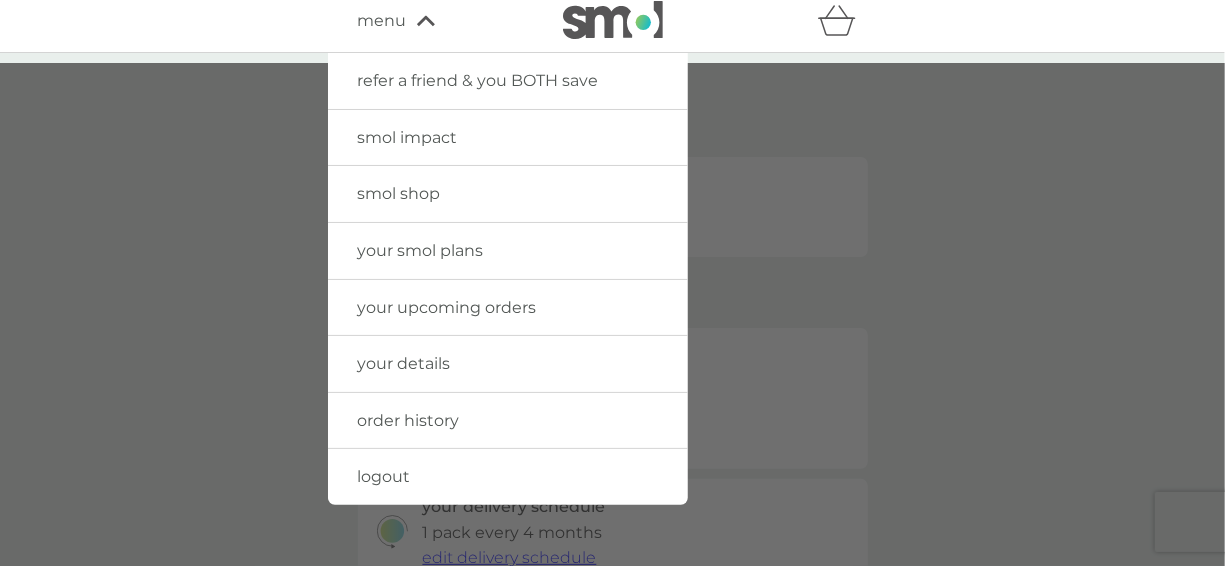 click on "your upcoming orders" at bounding box center [447, 307] 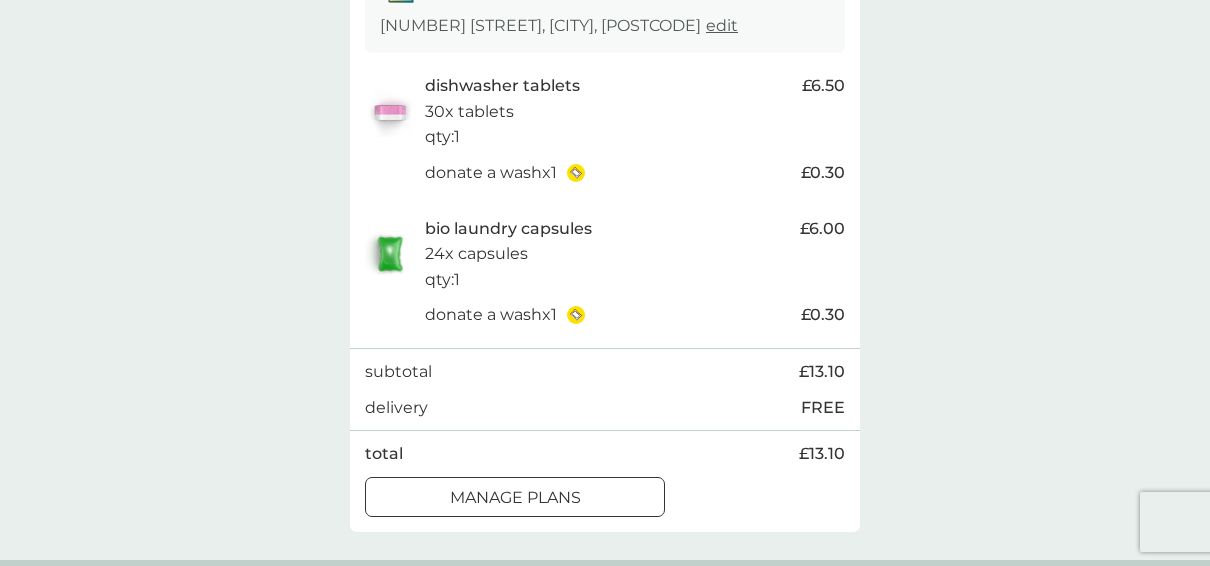 scroll, scrollTop: 420, scrollLeft: 0, axis: vertical 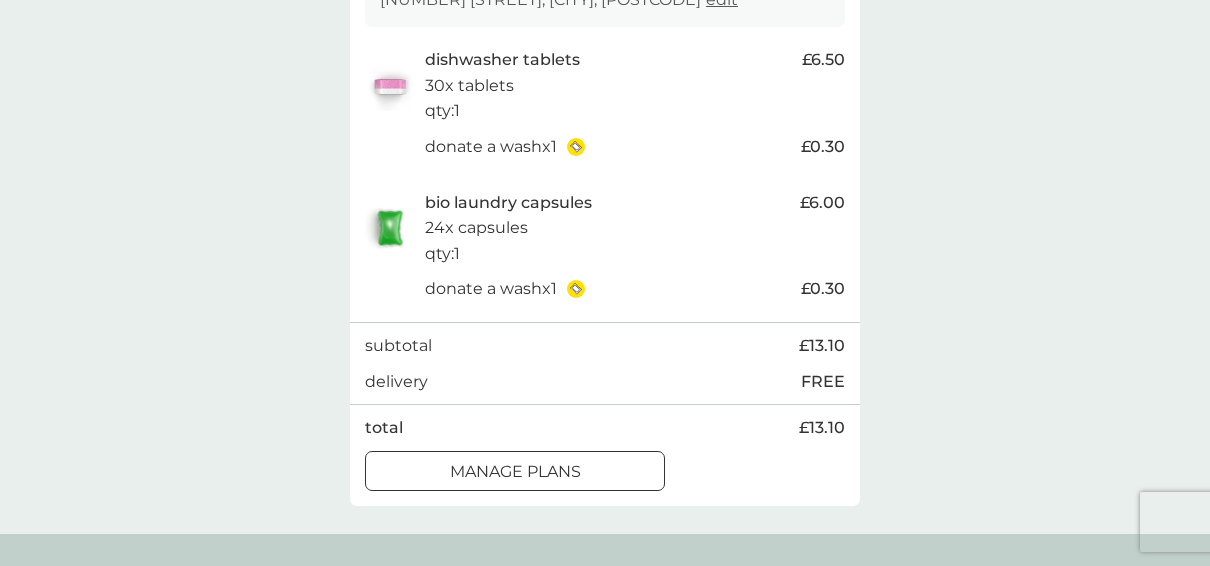 click at bounding box center (515, 470) 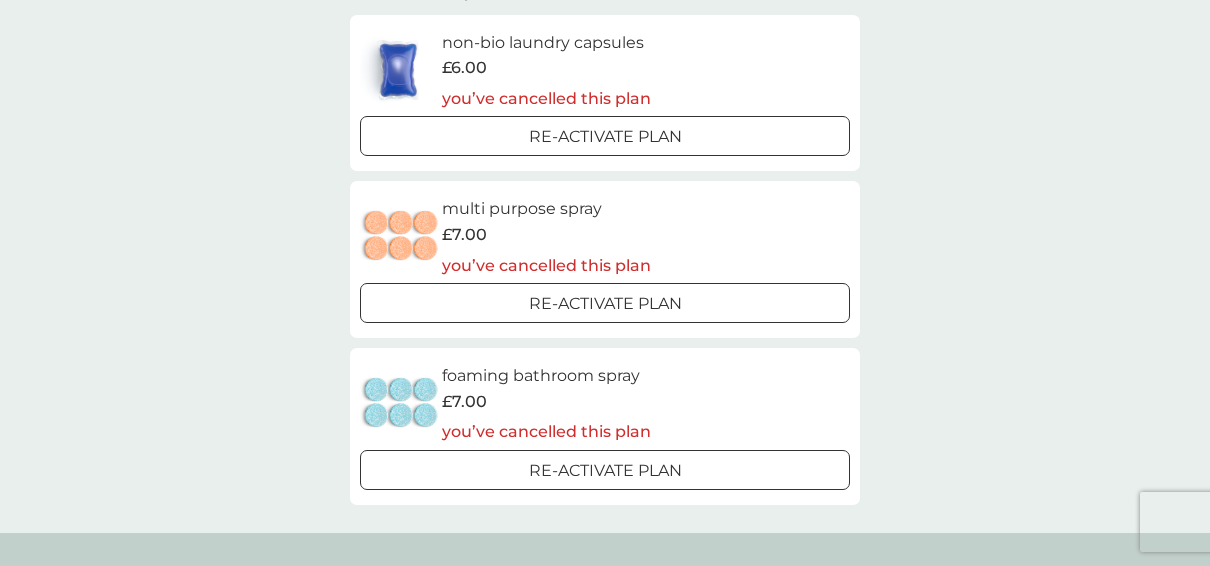 scroll, scrollTop: 1389, scrollLeft: 0, axis: vertical 